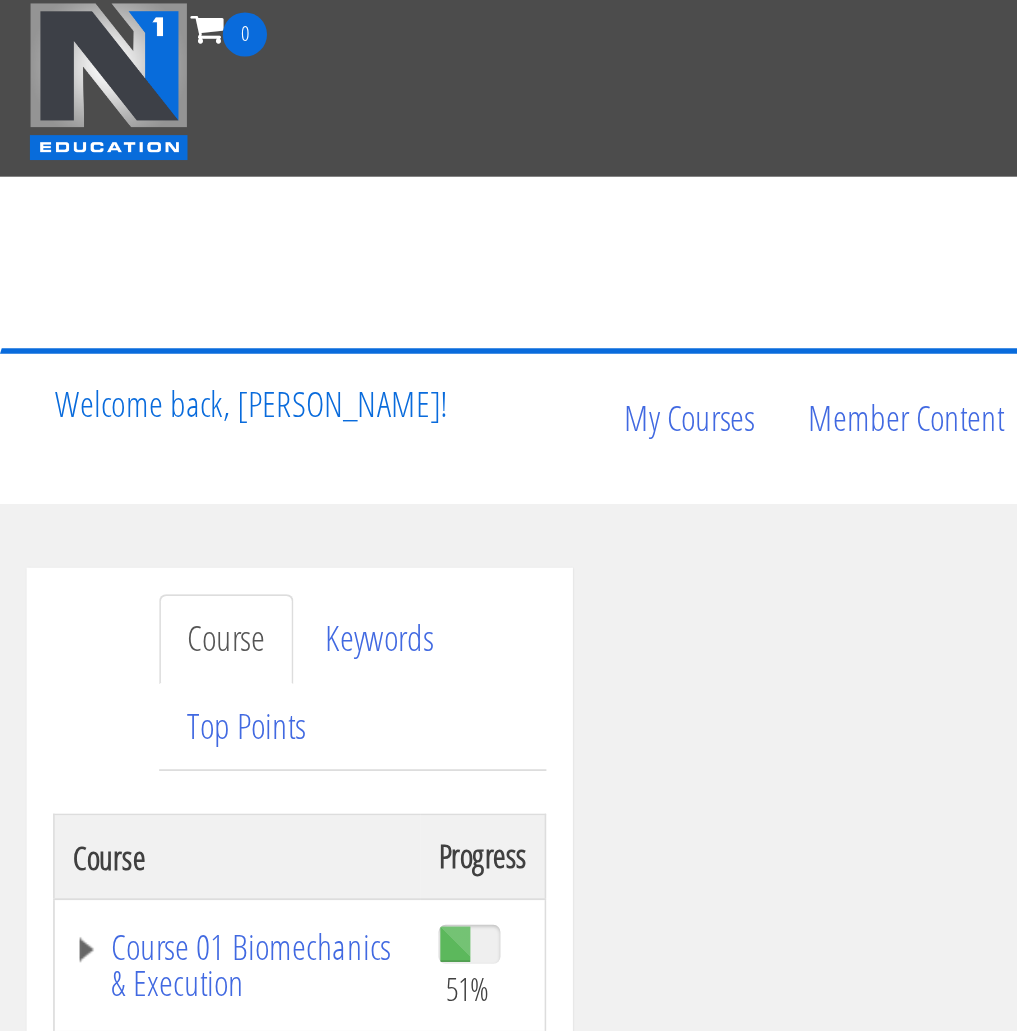 scroll, scrollTop: 0, scrollLeft: 0, axis: both 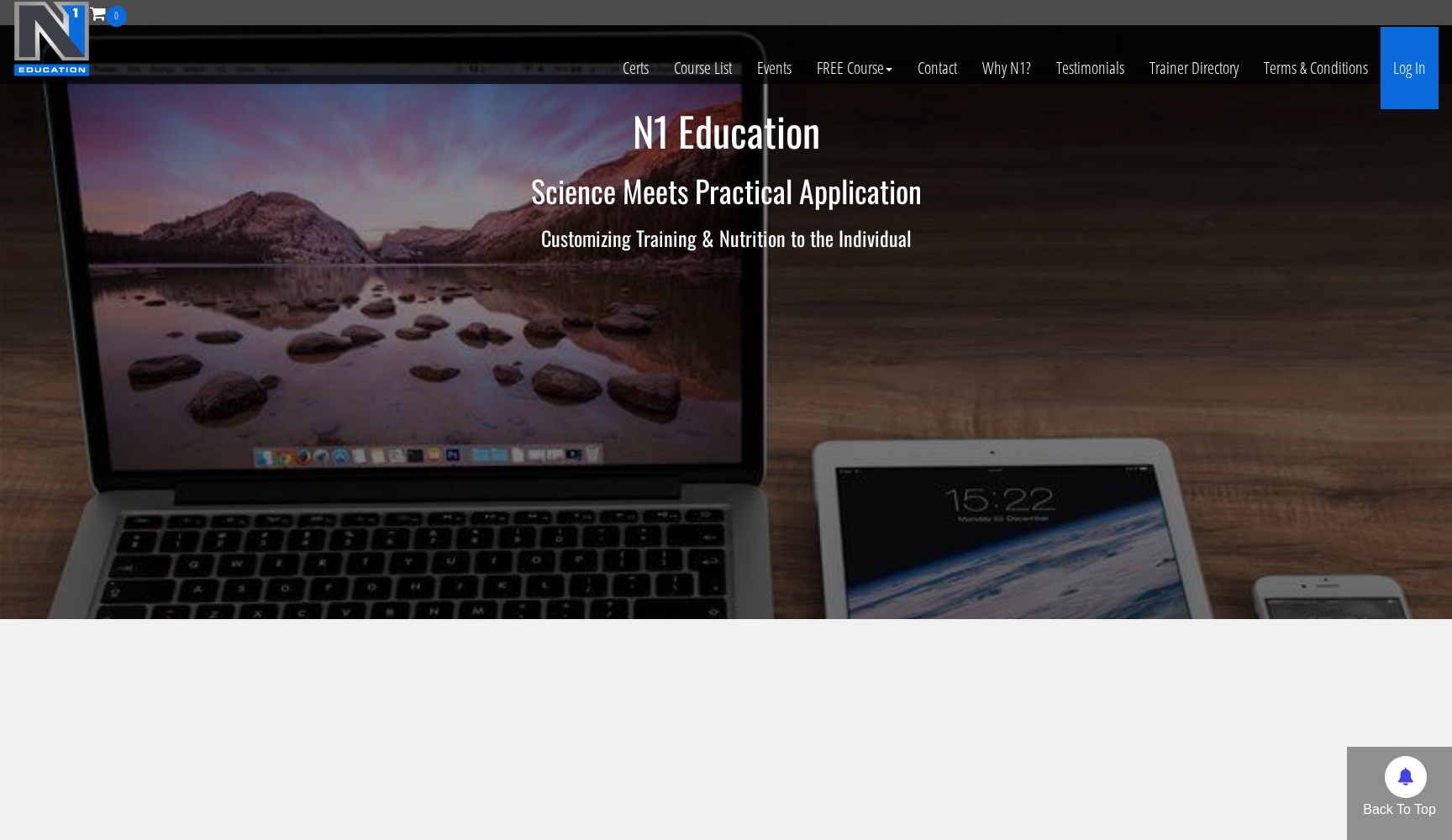 click on "Log In" at bounding box center [1409, 68] 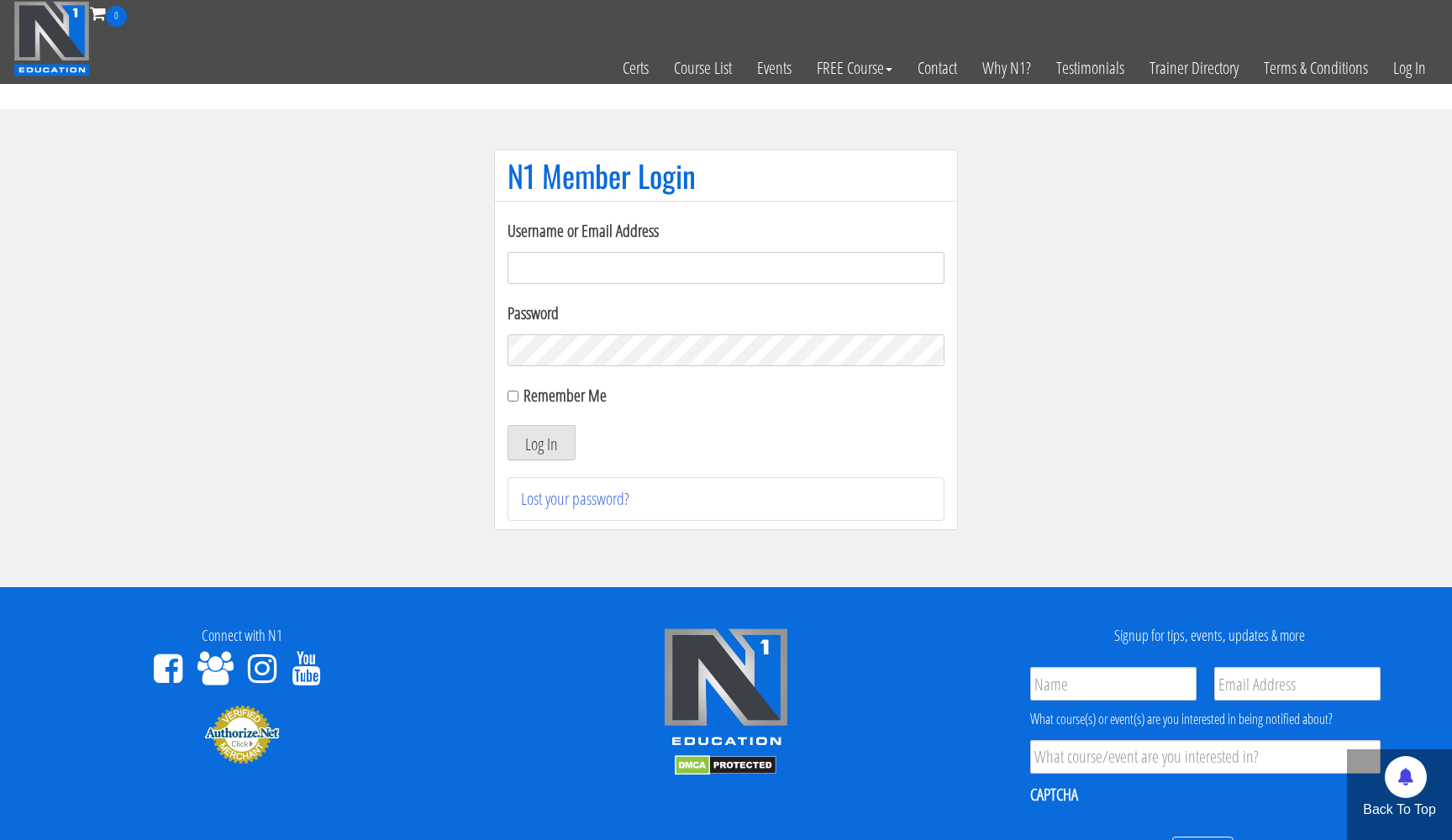 scroll, scrollTop: 0, scrollLeft: 0, axis: both 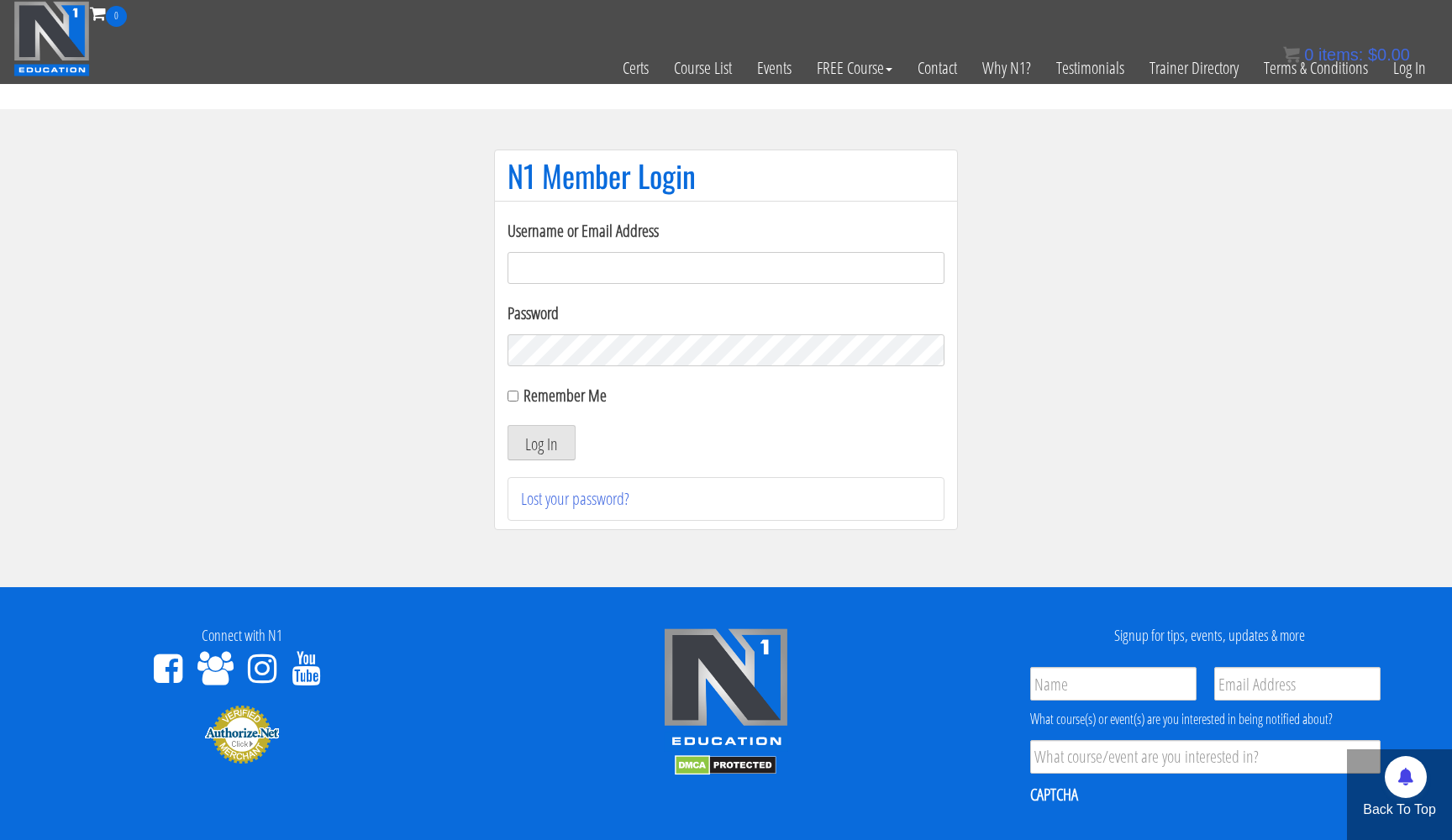 type on "[EMAIL_ADDRESS][DOMAIN_NAME]" 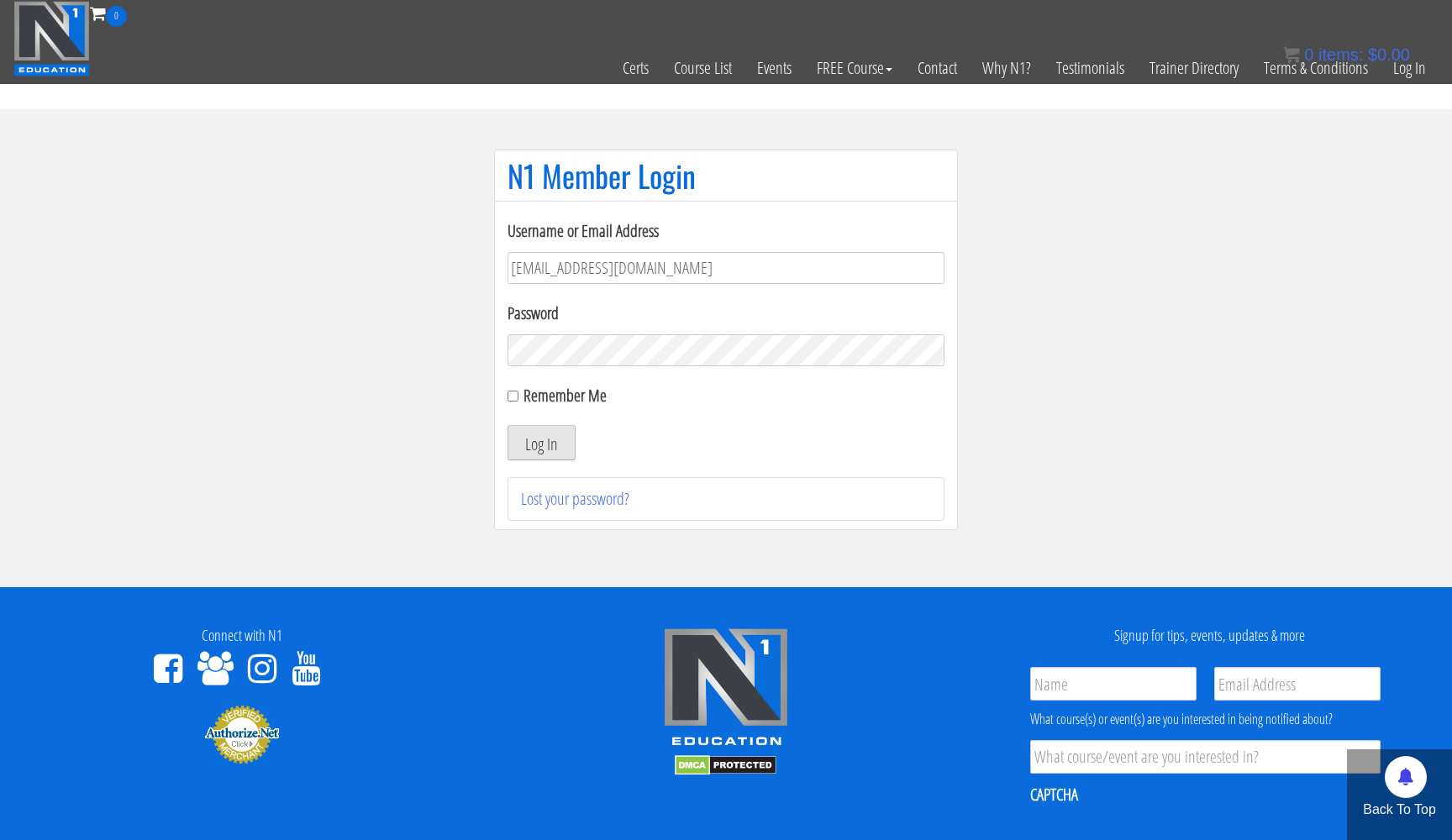 click on "Log In" at bounding box center (541, 443) 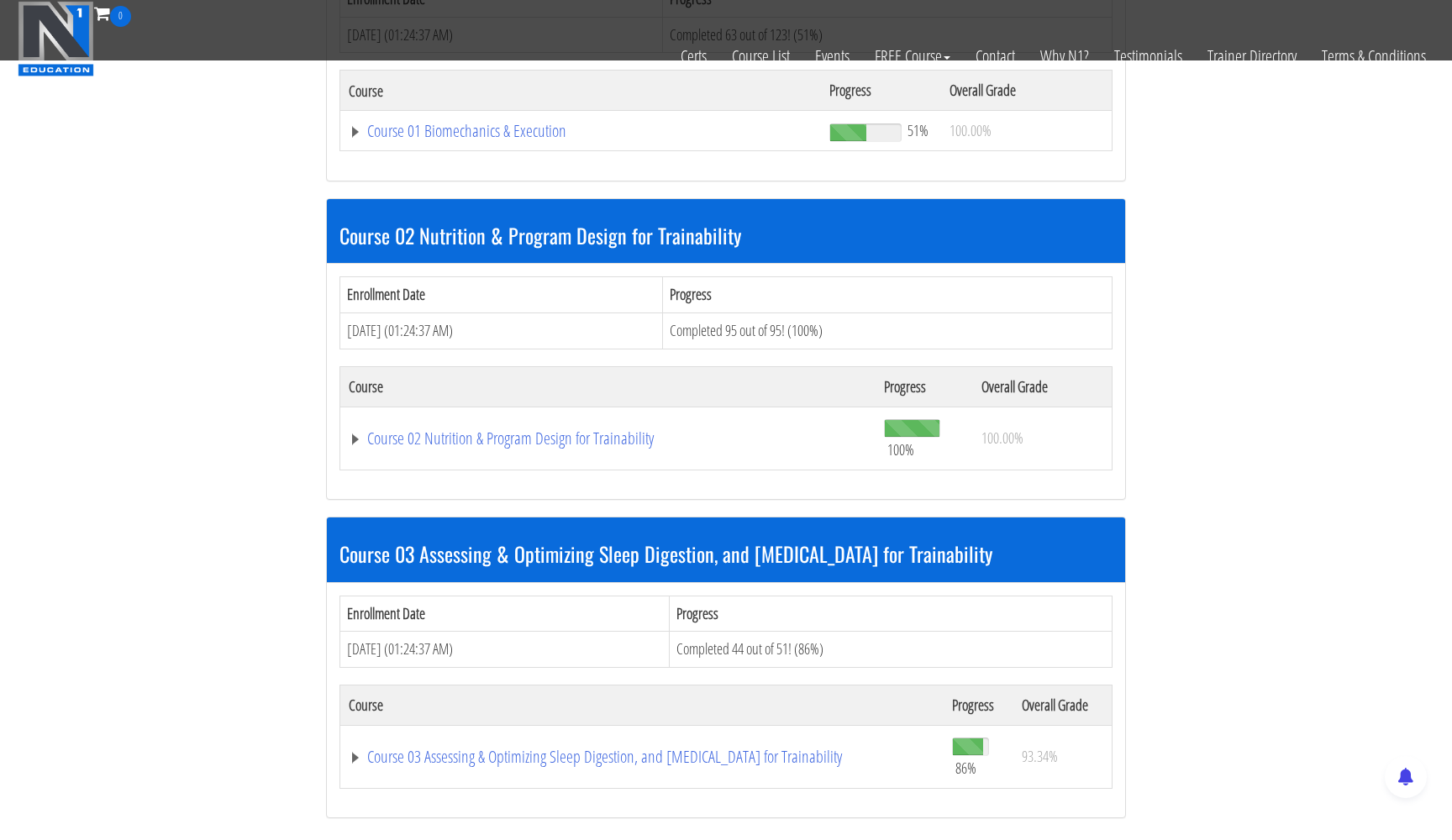 scroll, scrollTop: 516, scrollLeft: 0, axis: vertical 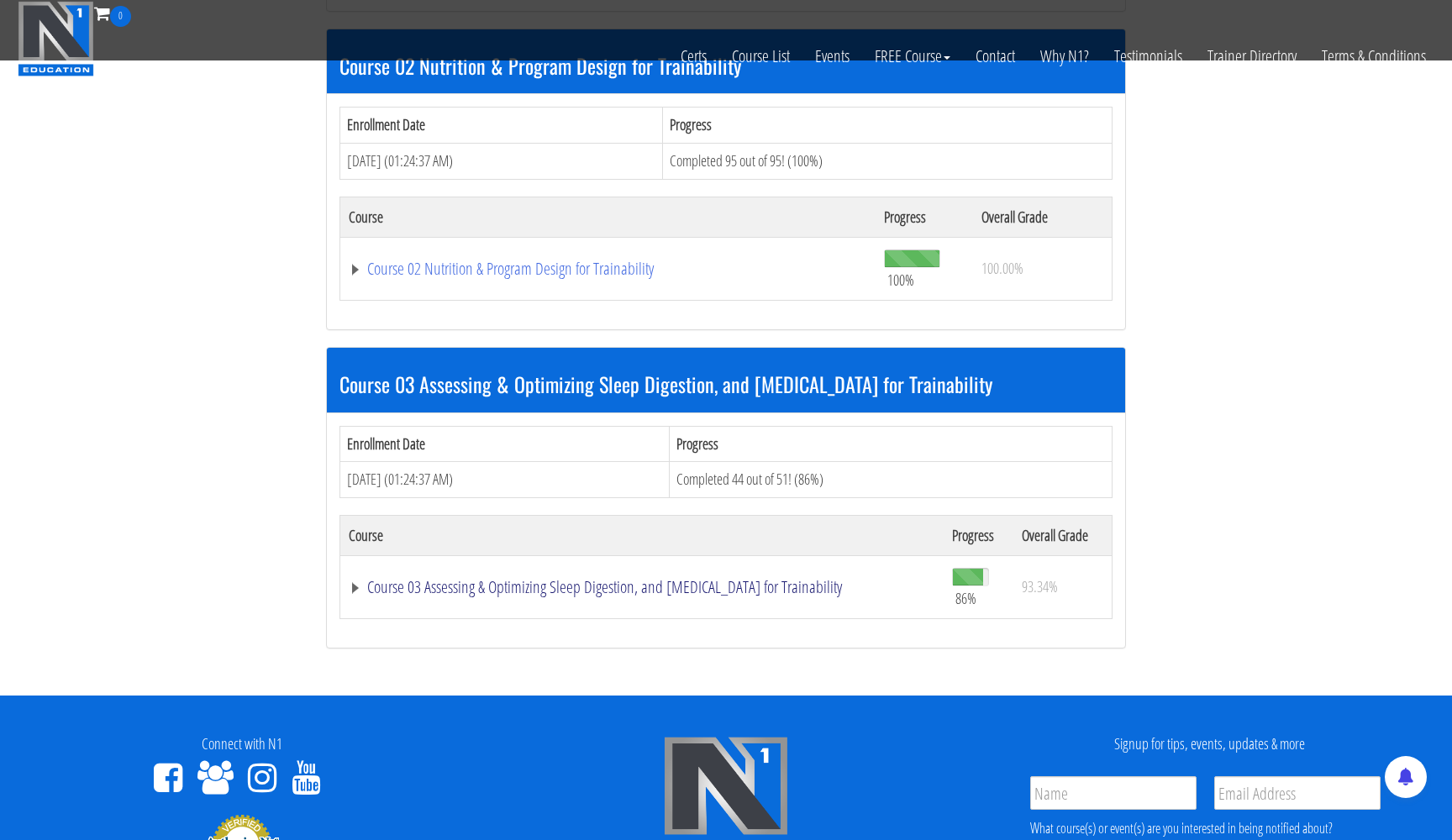 click on "Course 03 Assessing & Optimizing Sleep Digestion, and [MEDICAL_DATA] for Trainability" at bounding box center (581, -39) 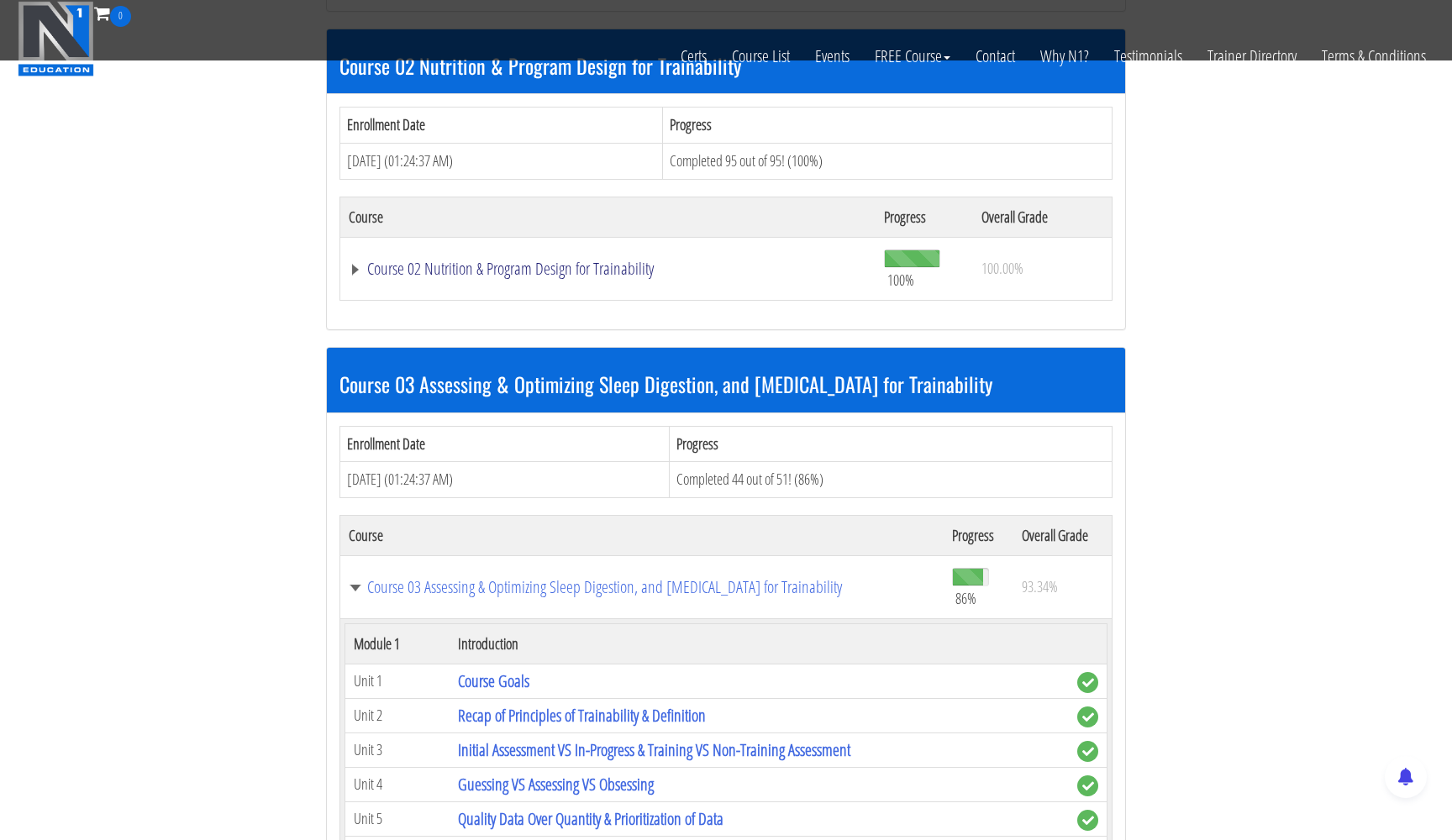 click on "Course 02 Nutrition & Program Design for Trainability" at bounding box center (581, -39) 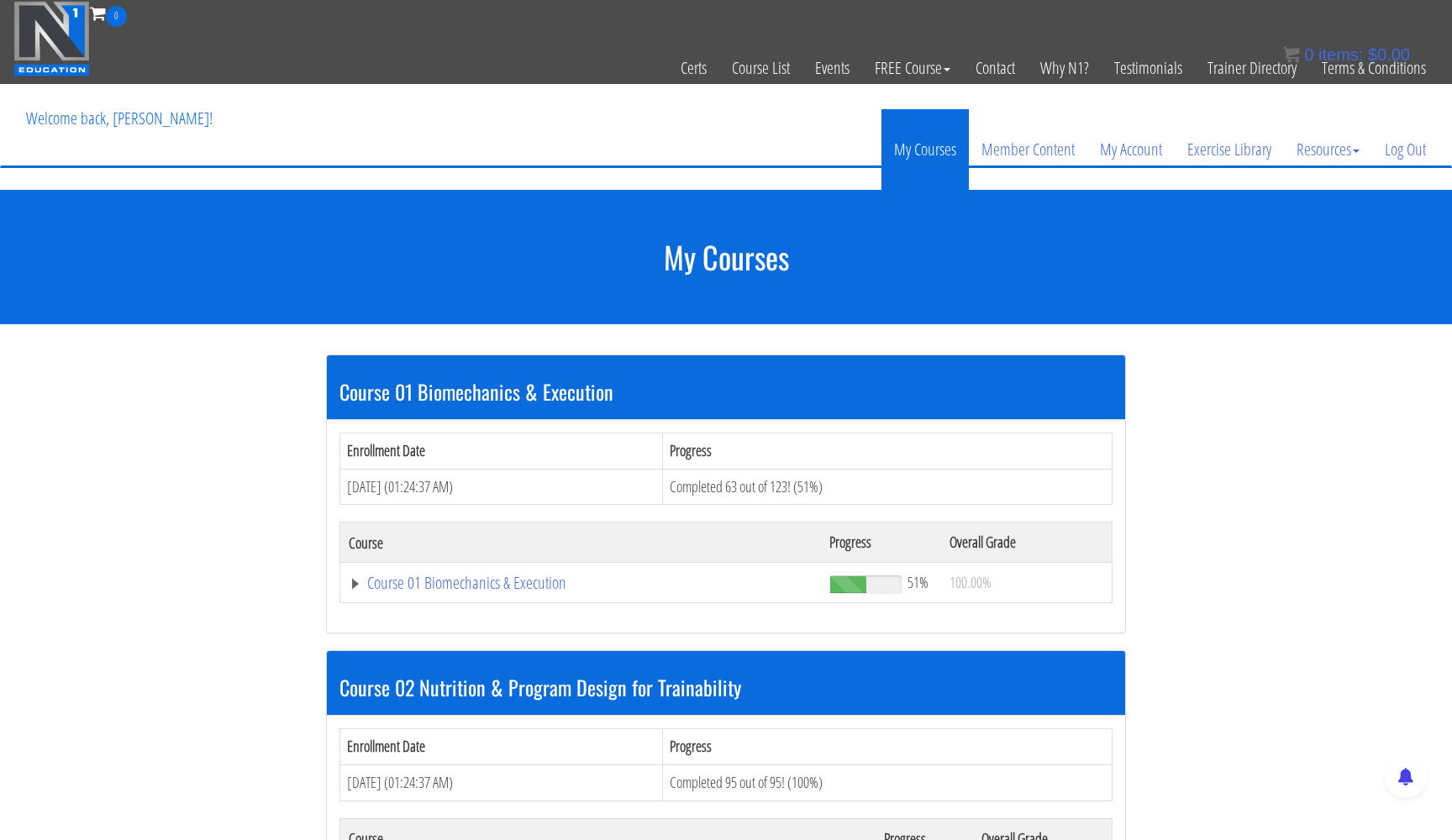 scroll, scrollTop: 0, scrollLeft: 0, axis: both 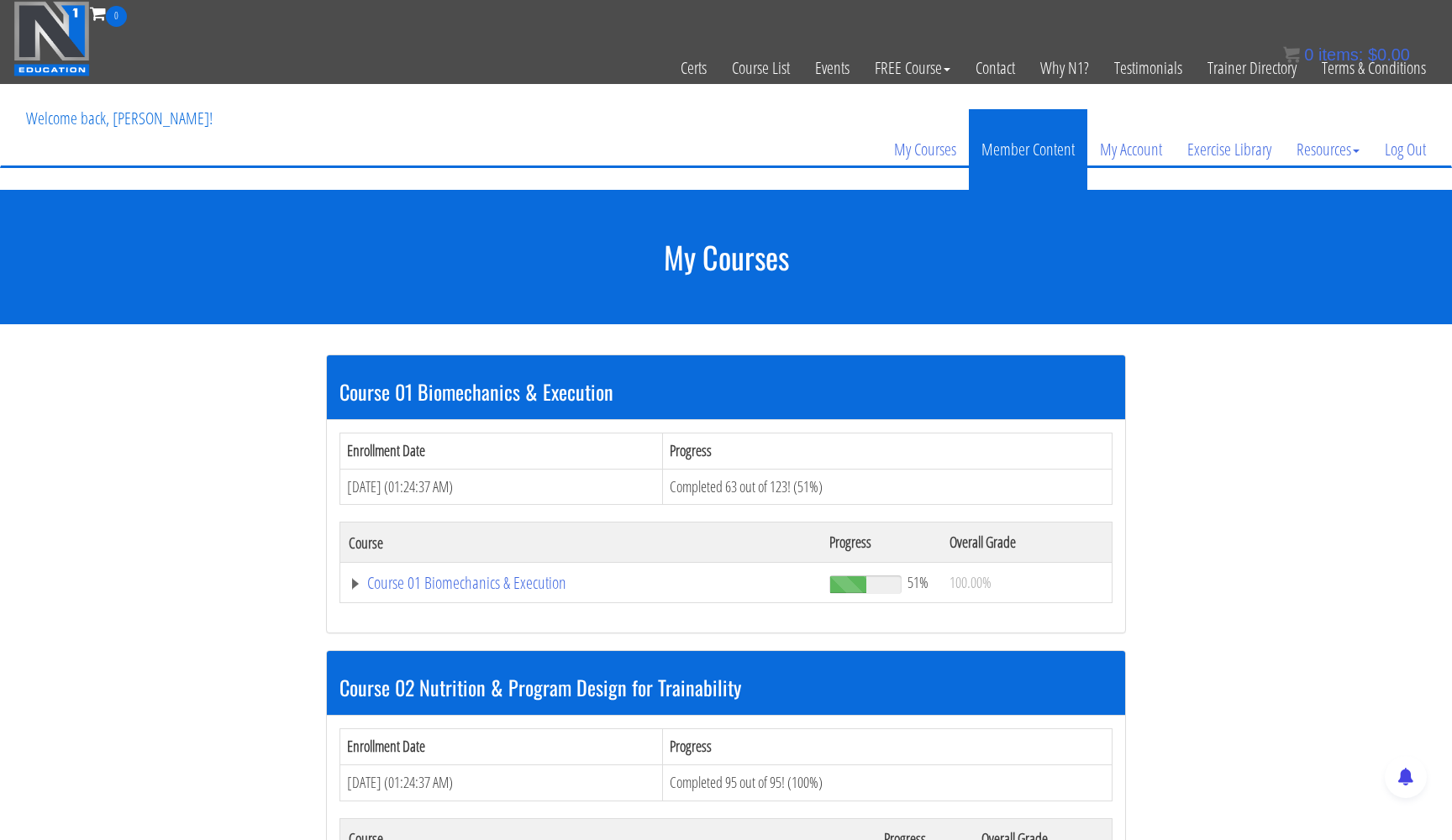 click on "Member Content" at bounding box center (1028, 150) 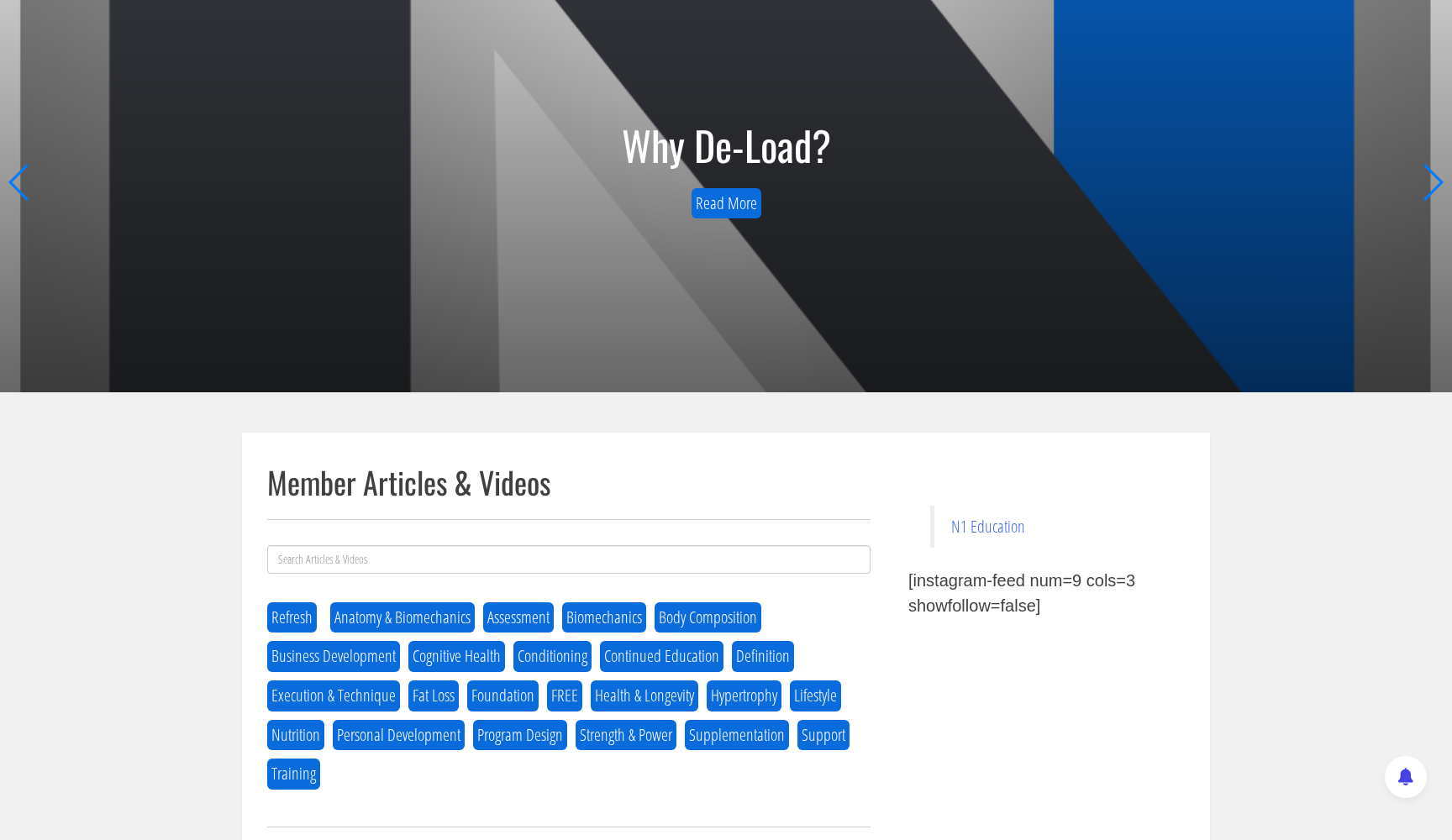 scroll, scrollTop: 239, scrollLeft: 0, axis: vertical 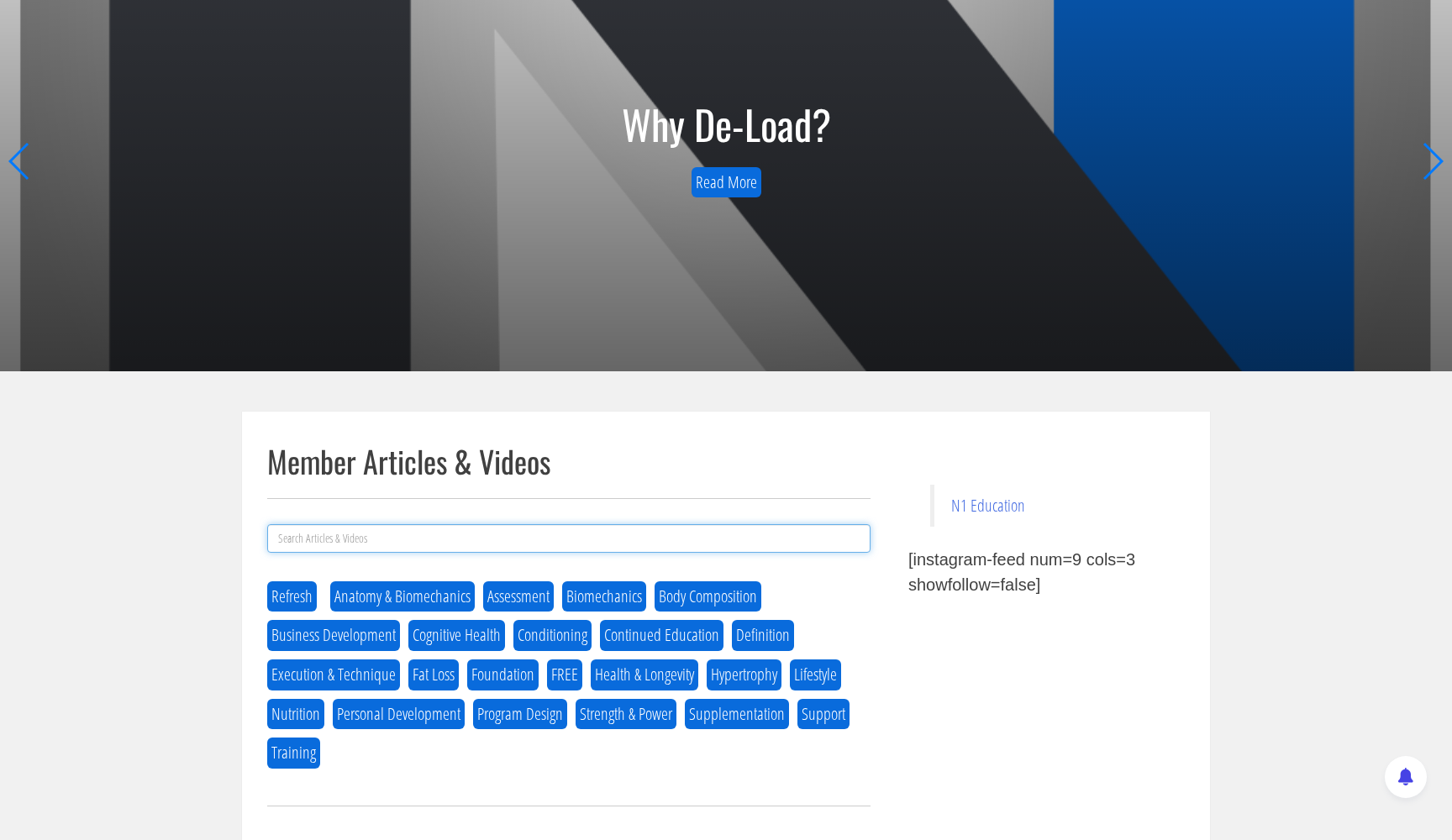 click at bounding box center [569, 538] 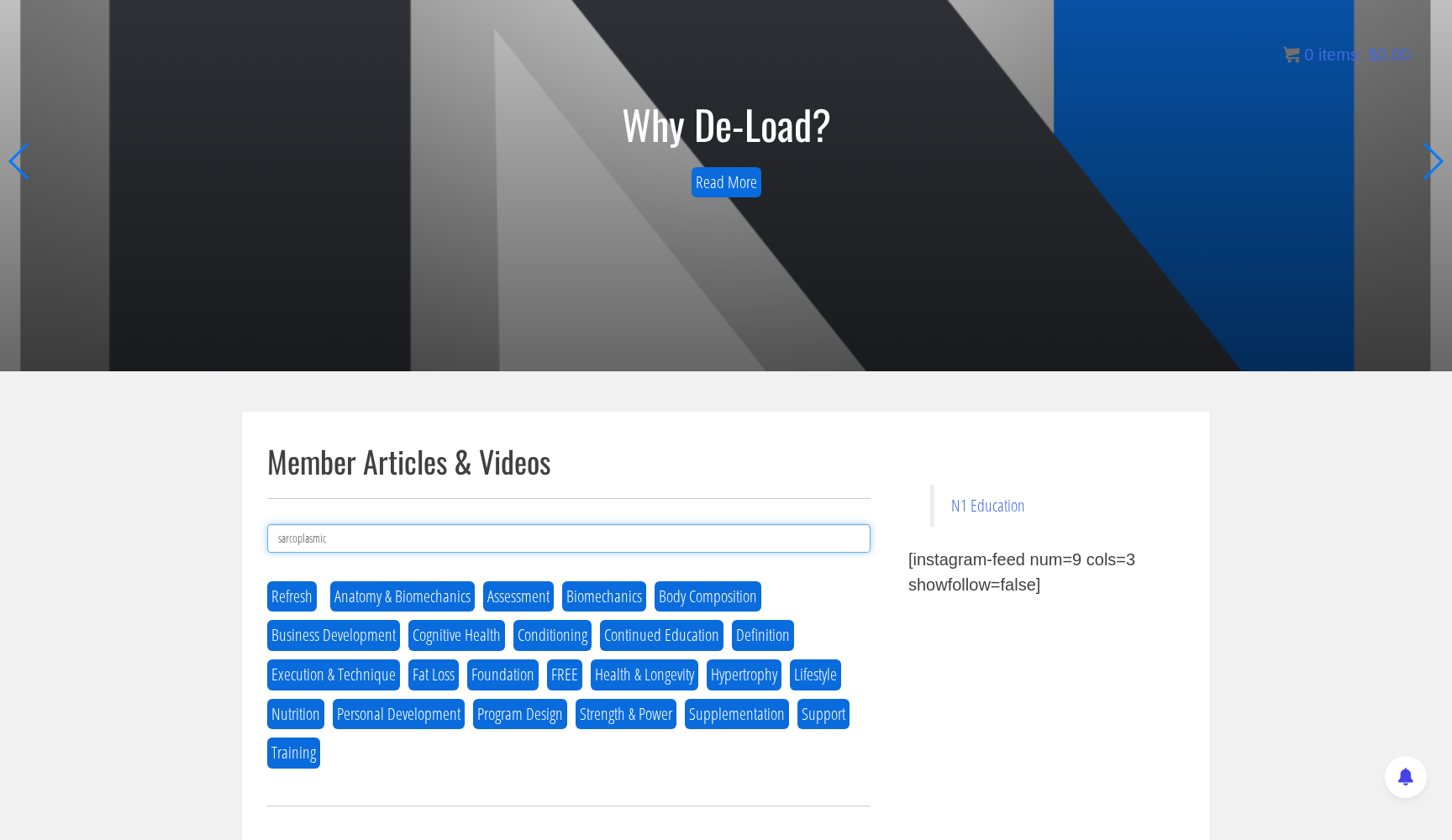 type on "sarcoplasmic" 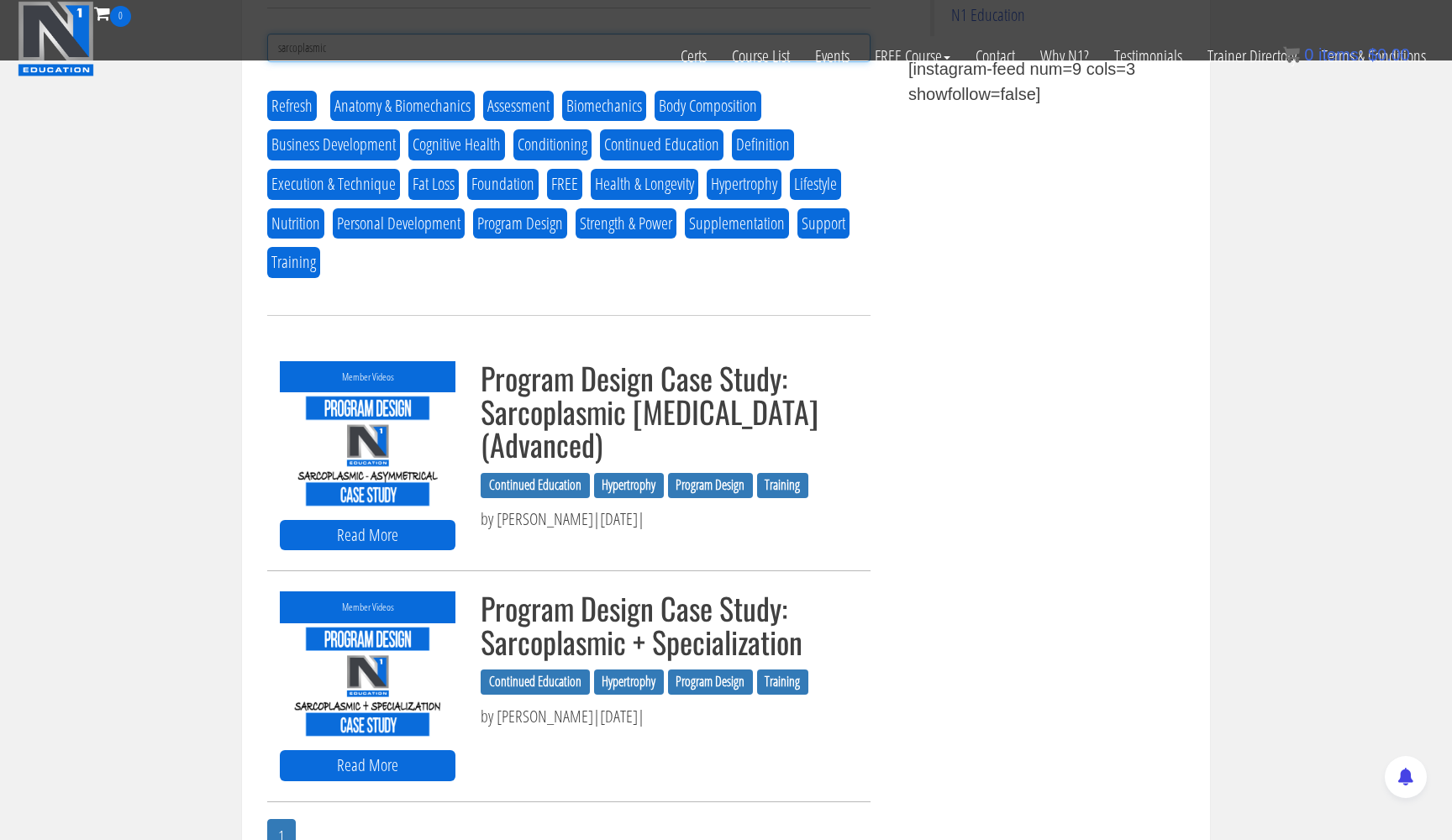 scroll, scrollTop: 776, scrollLeft: 0, axis: vertical 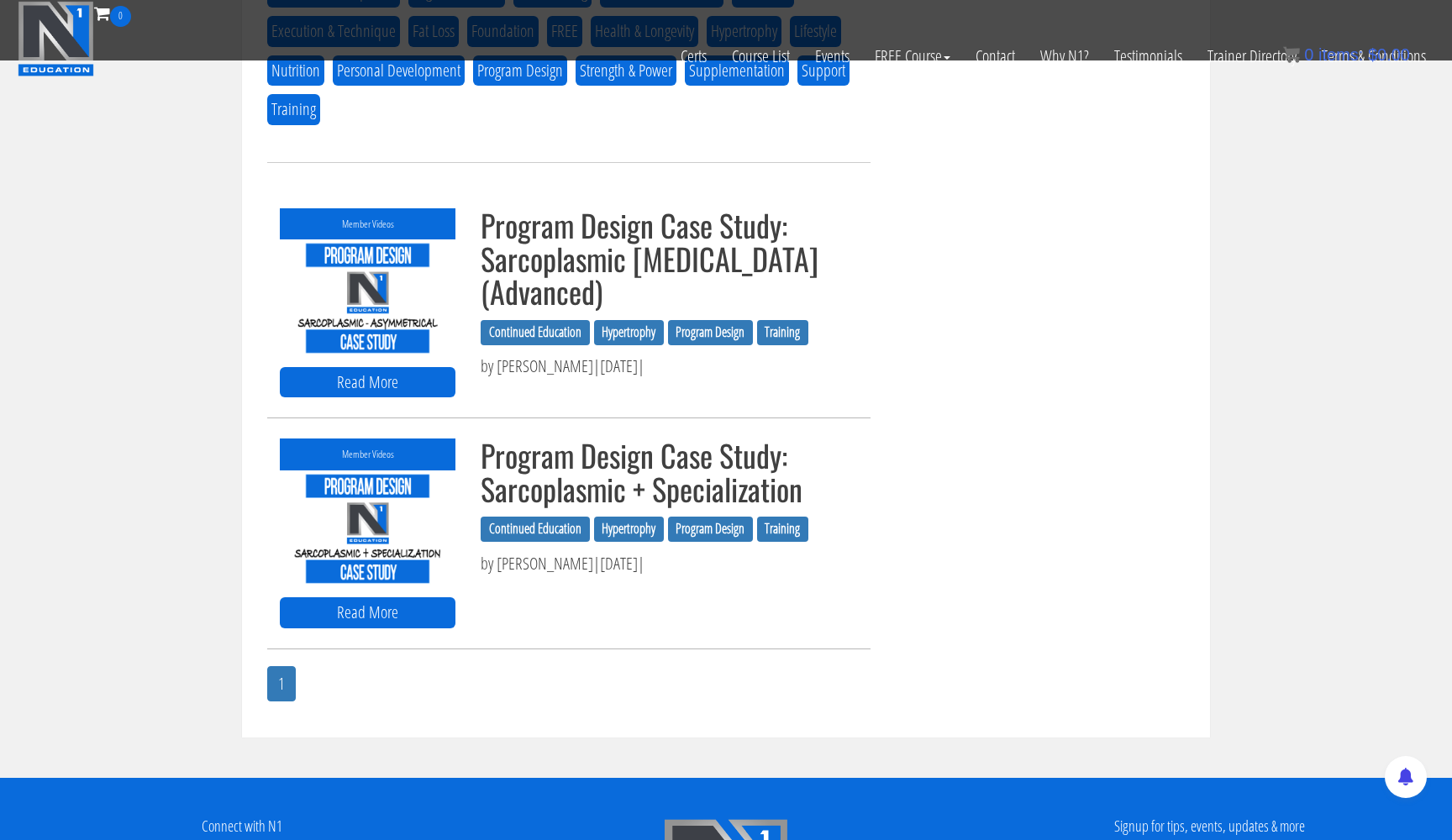 click on "Member Videos" at bounding box center [367, 454] 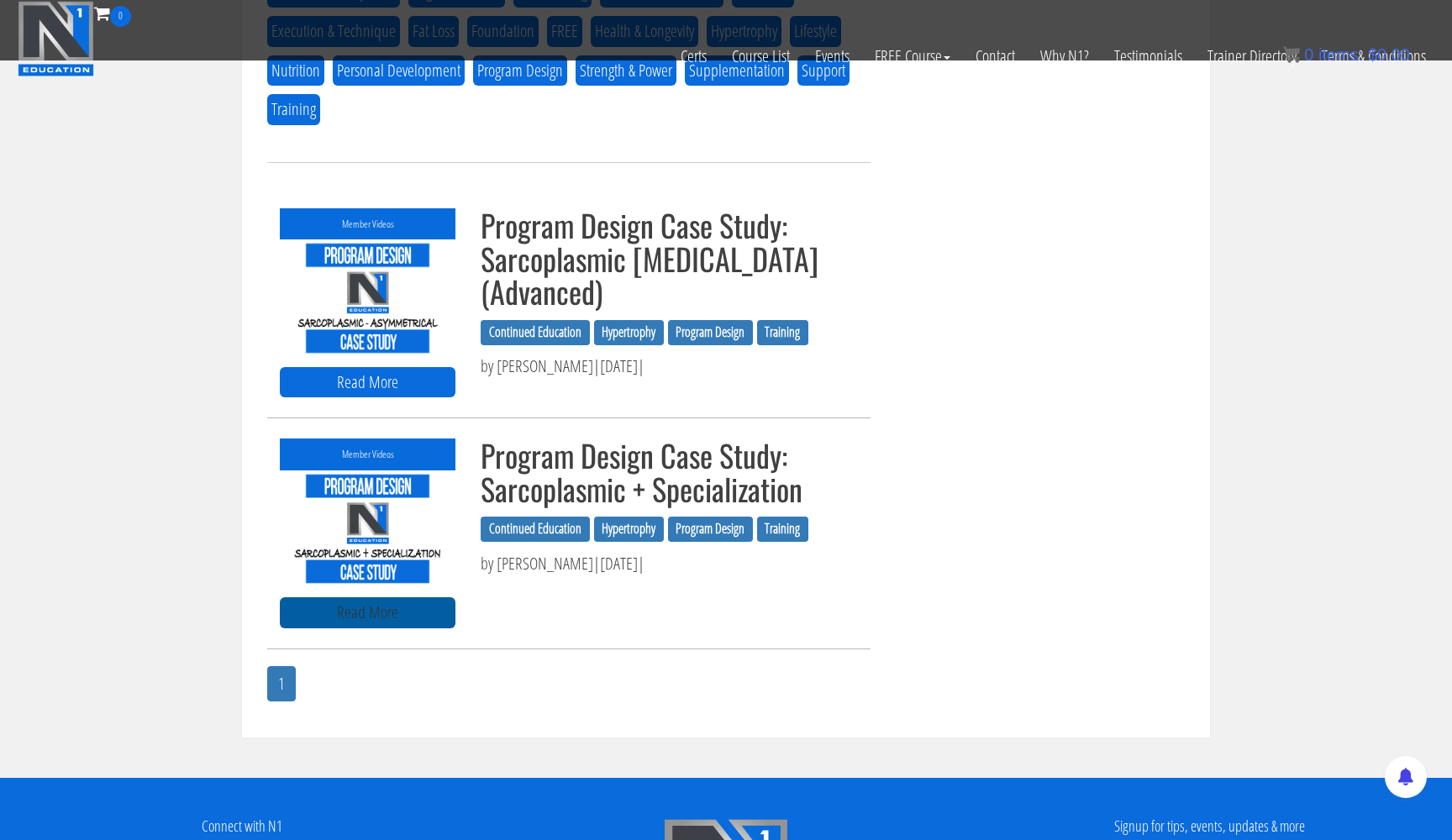 click on "Read More" at bounding box center (367, 612) 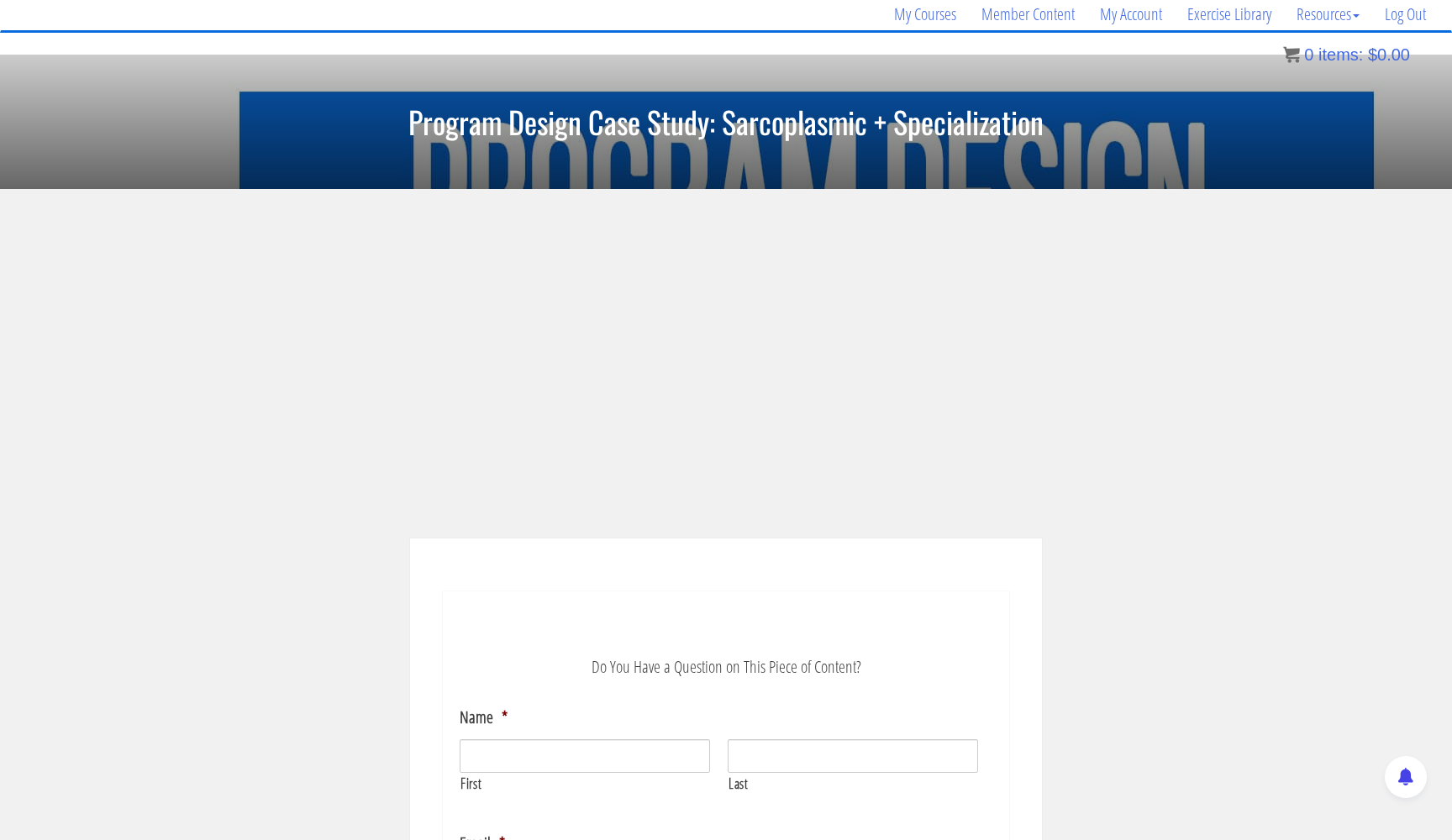 scroll, scrollTop: 154, scrollLeft: 0, axis: vertical 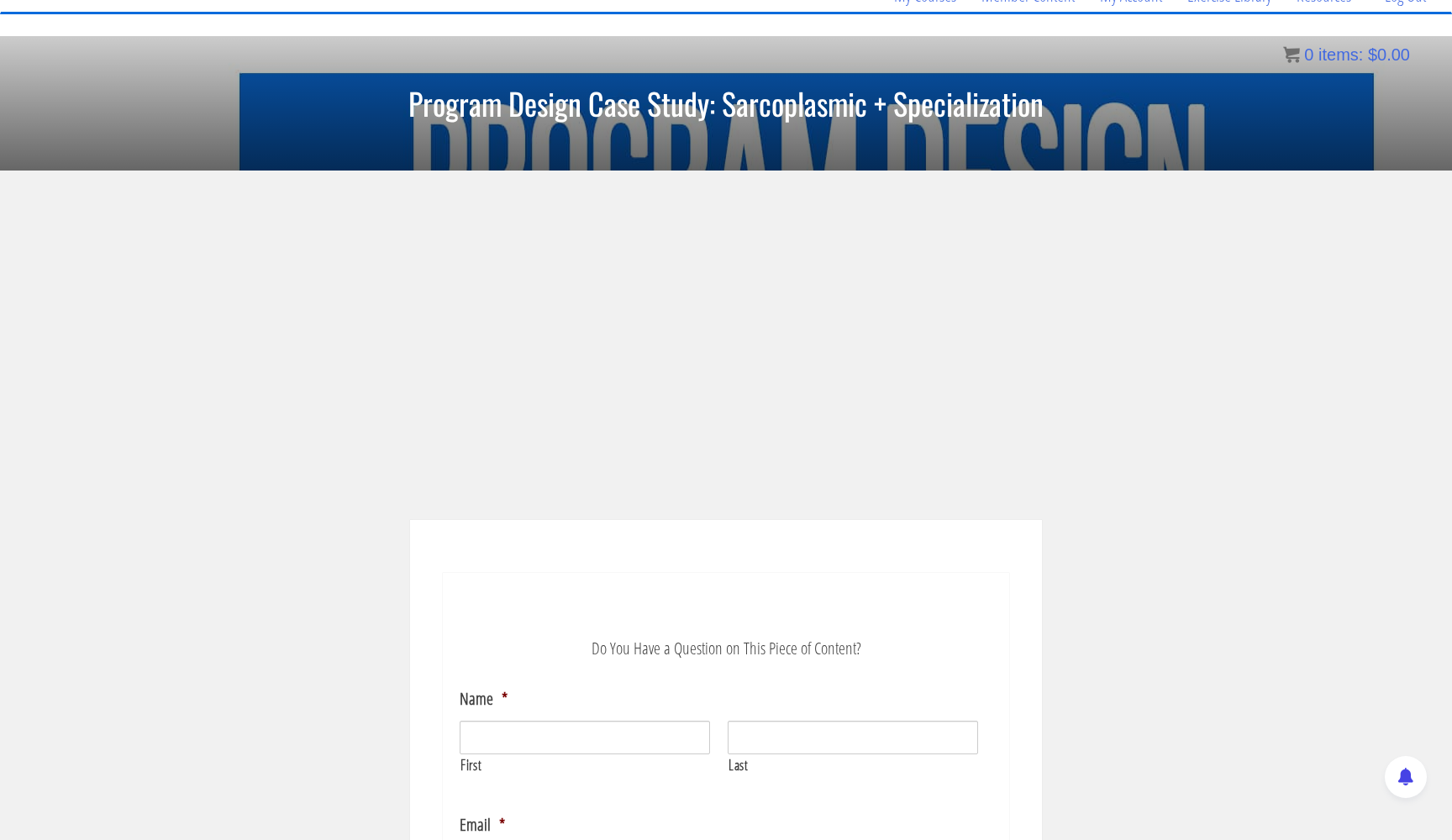 click on "Do You Have a Question on This Piece of Content?
Name *
First
Last
Email *
Enter Email
*" at bounding box center (726, 706) 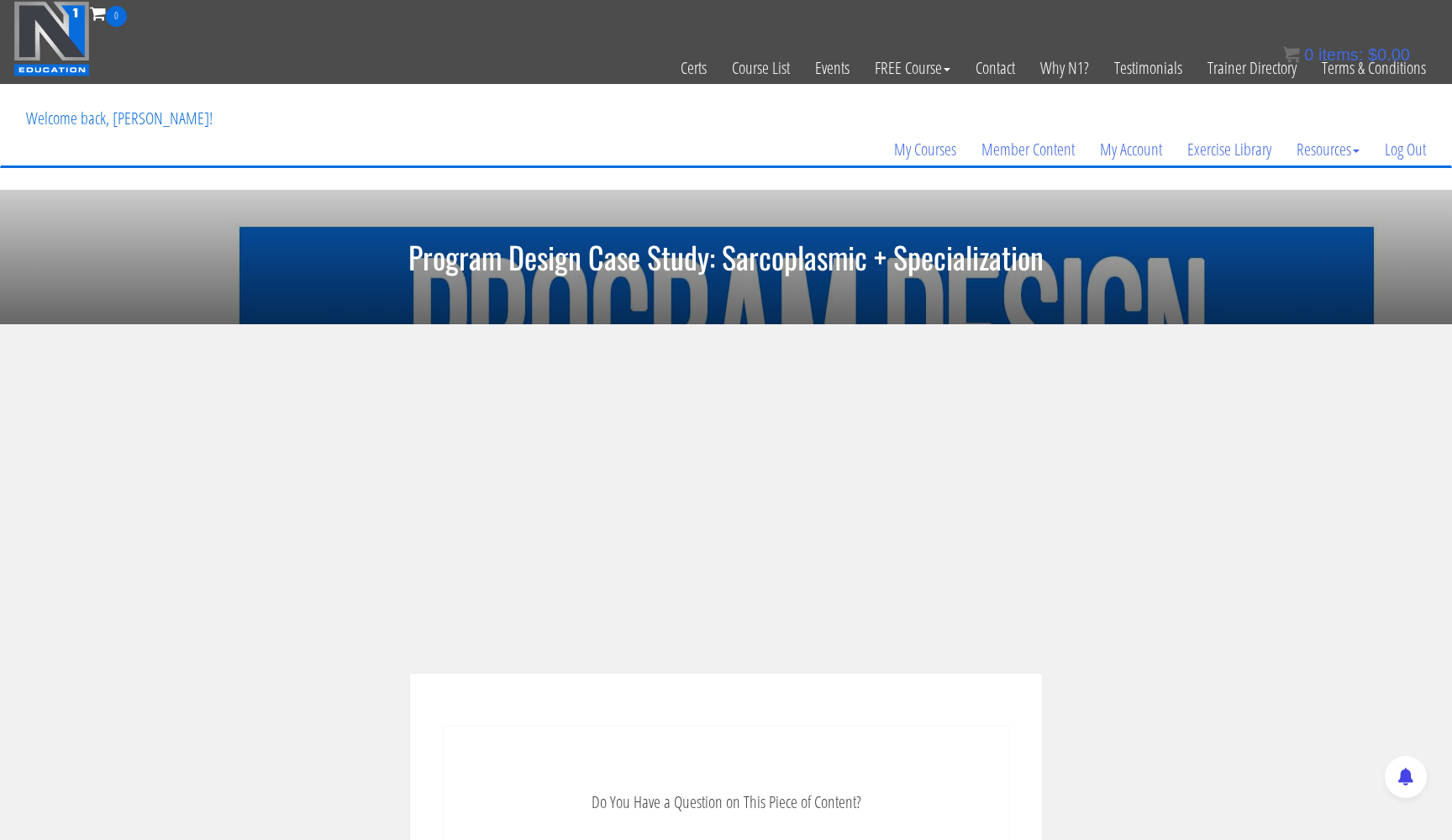 scroll, scrollTop: 0, scrollLeft: 0, axis: both 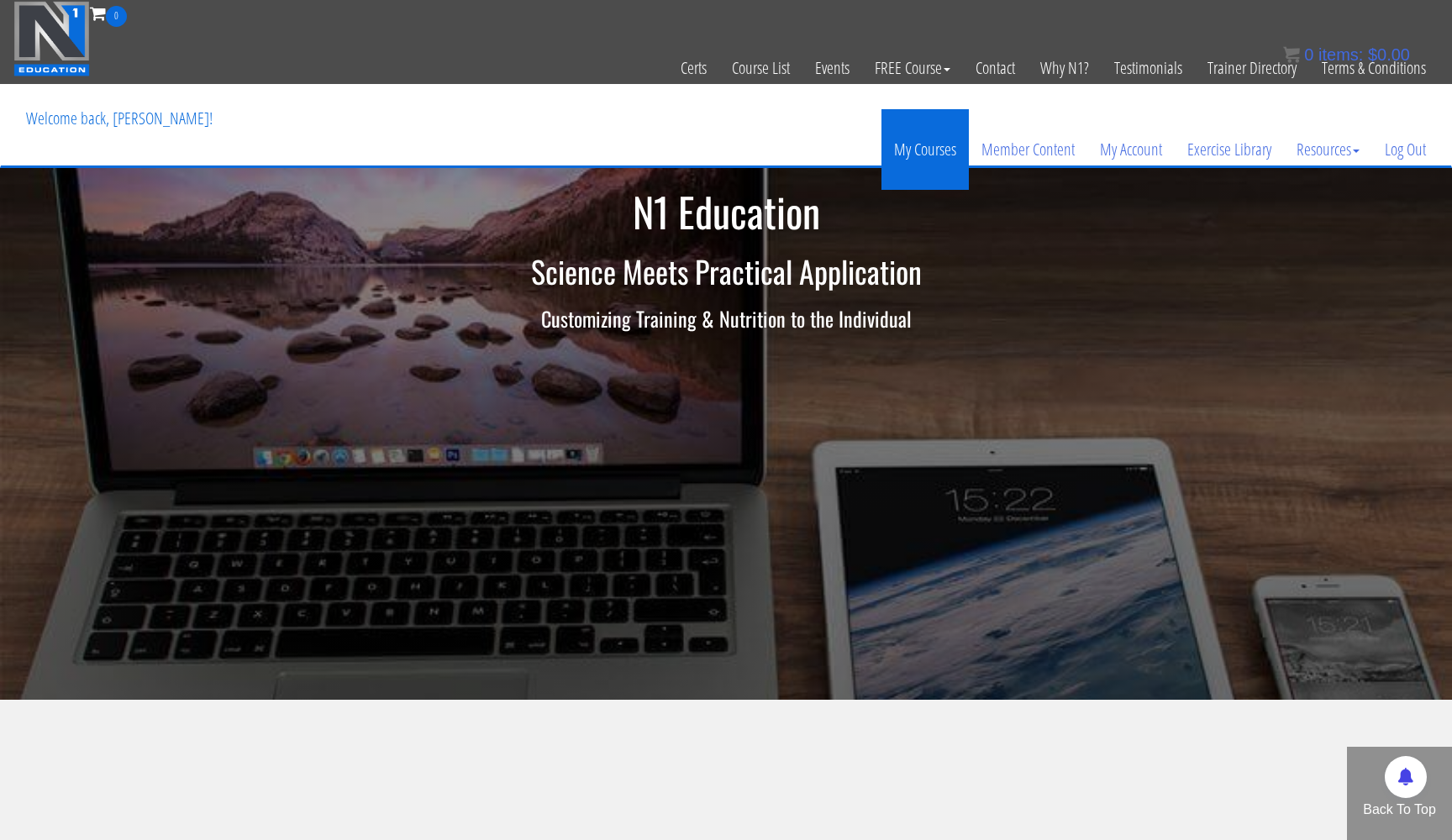 click on "My Courses" at bounding box center [925, 150] 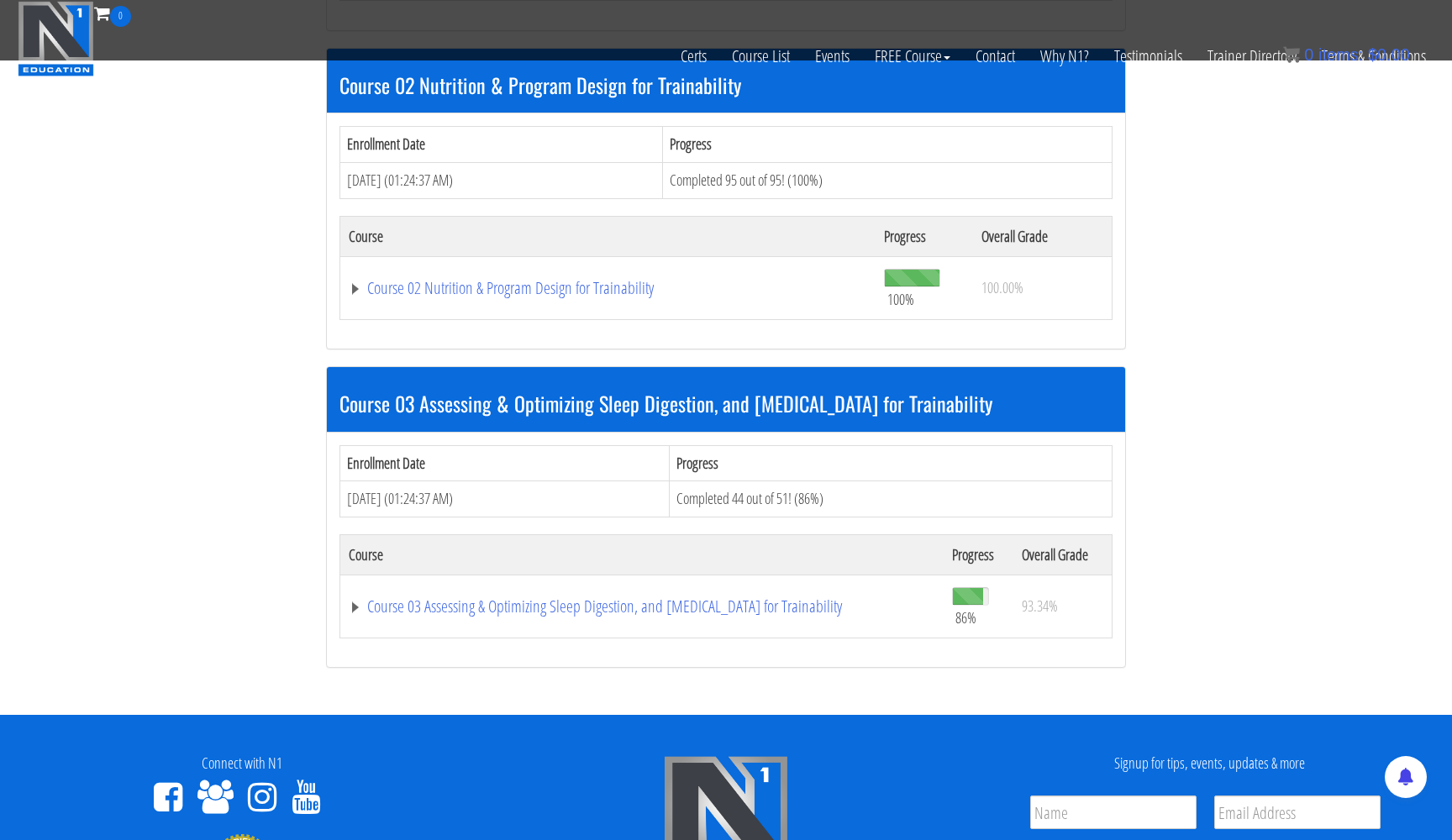 scroll, scrollTop: 507, scrollLeft: 0, axis: vertical 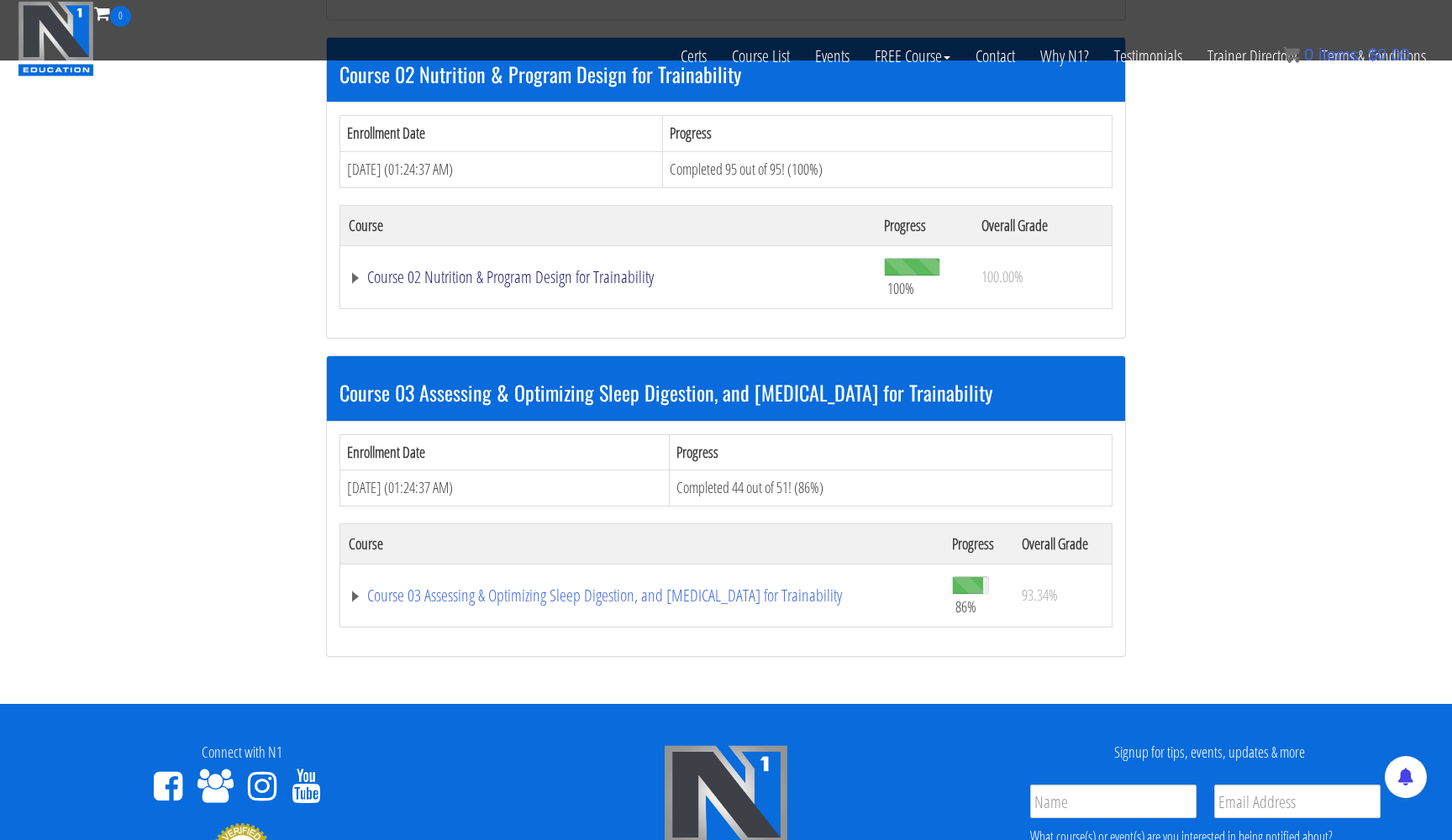 click on "Course 02 Nutrition & Program Design for Trainability" at bounding box center [581, -30] 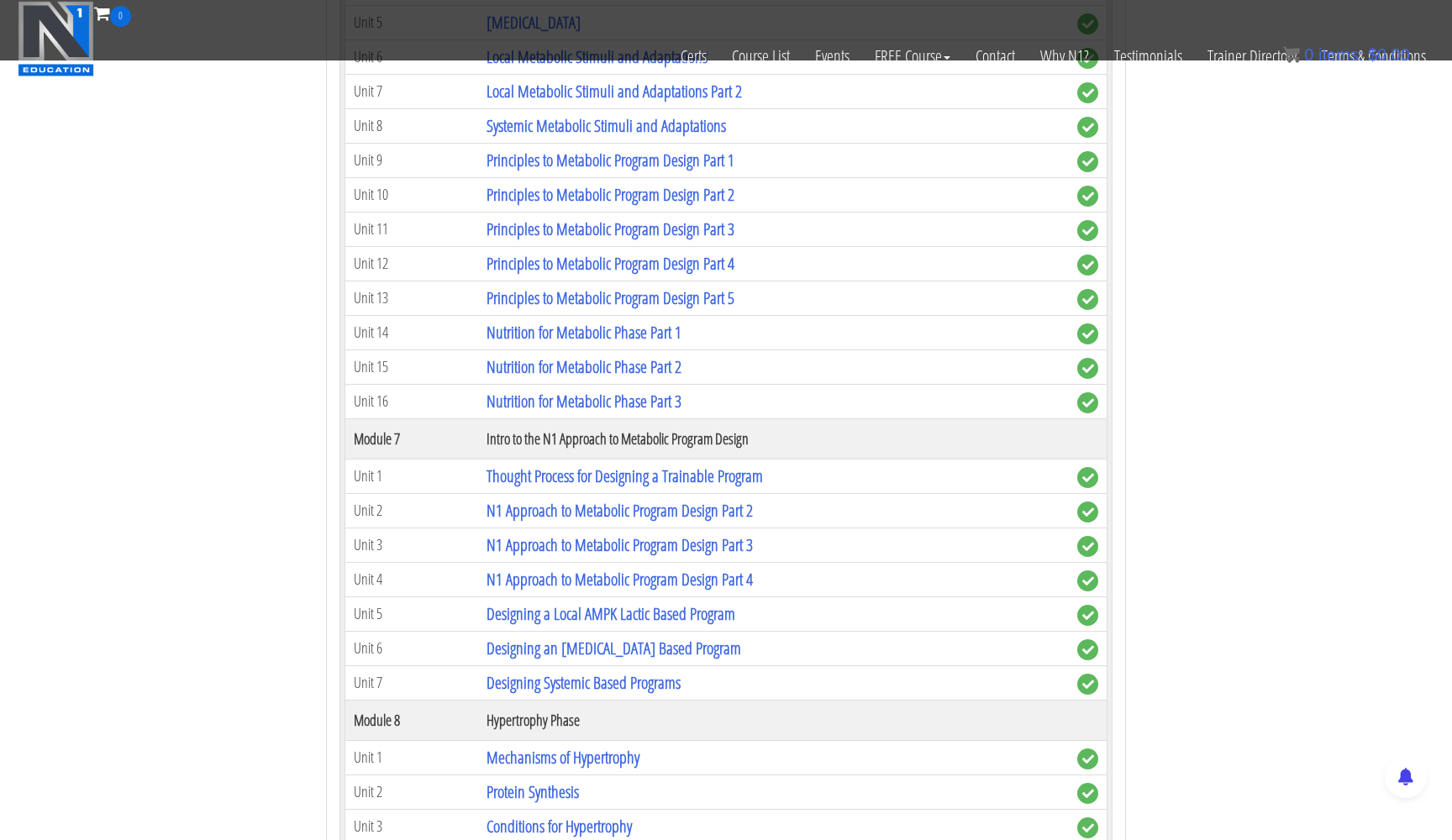scroll, scrollTop: 1941, scrollLeft: 0, axis: vertical 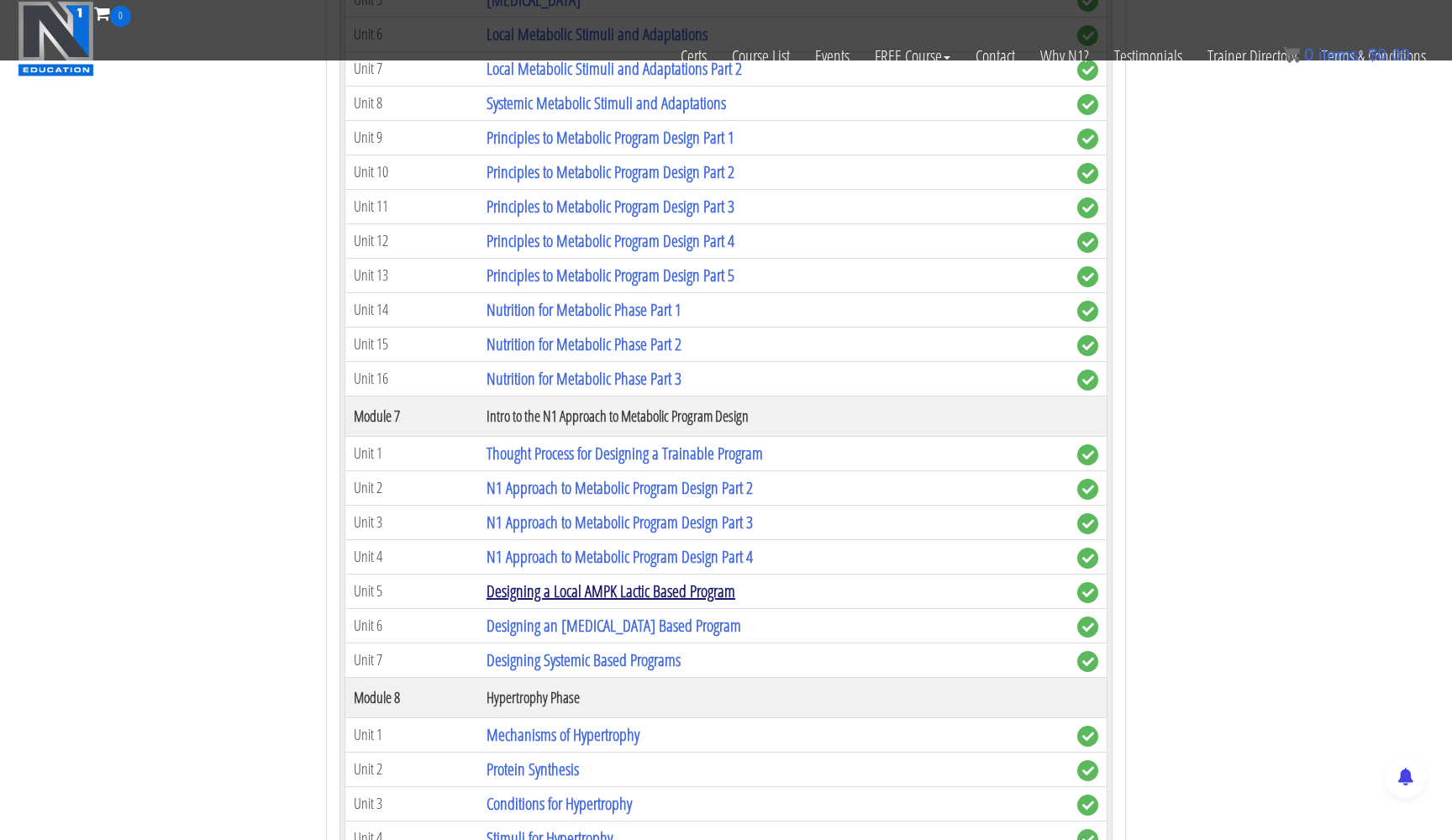 click on "Designing a Local AMPK Lactic Based Program" at bounding box center [611, 591] 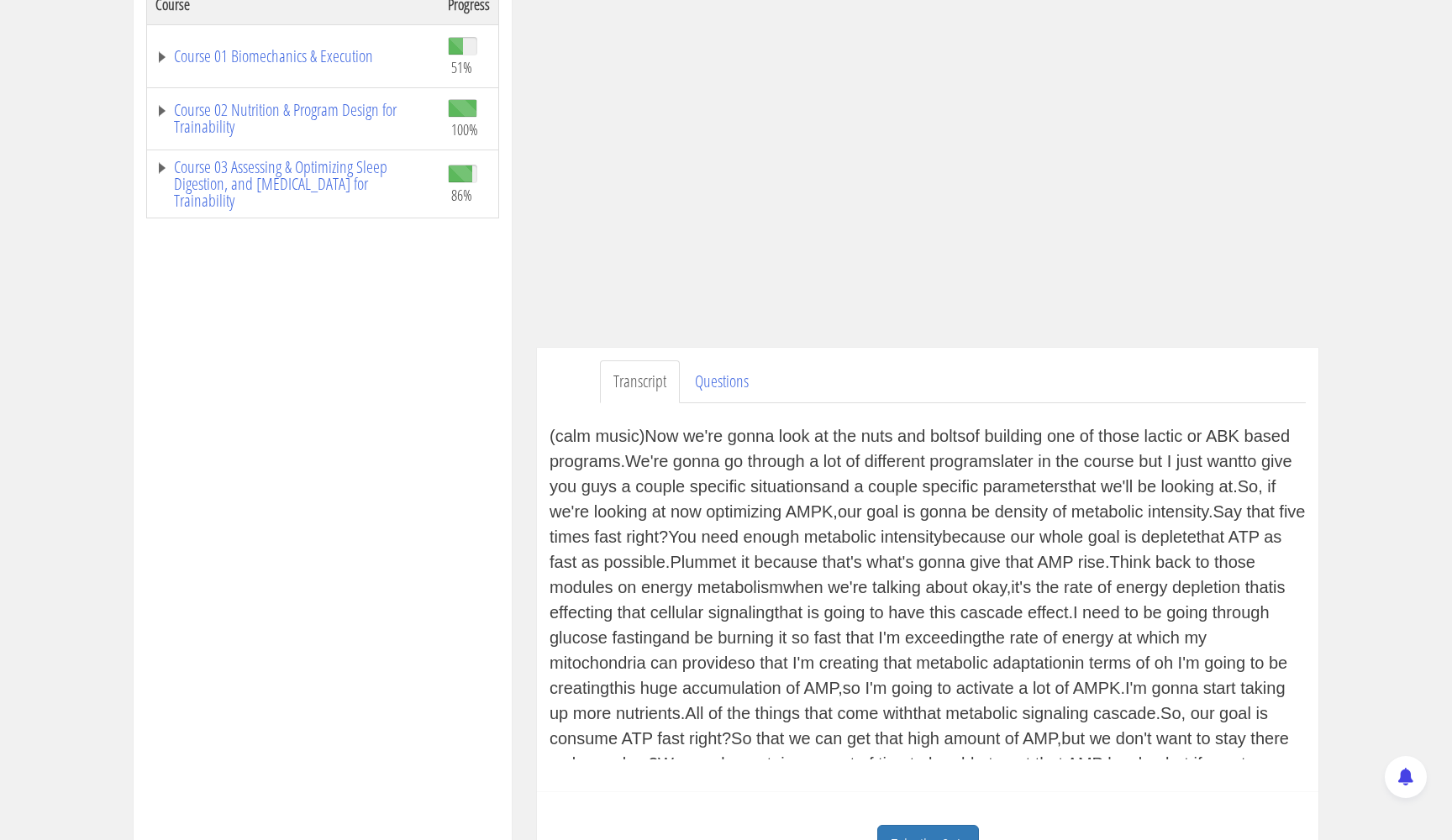 scroll, scrollTop: 323, scrollLeft: 0, axis: vertical 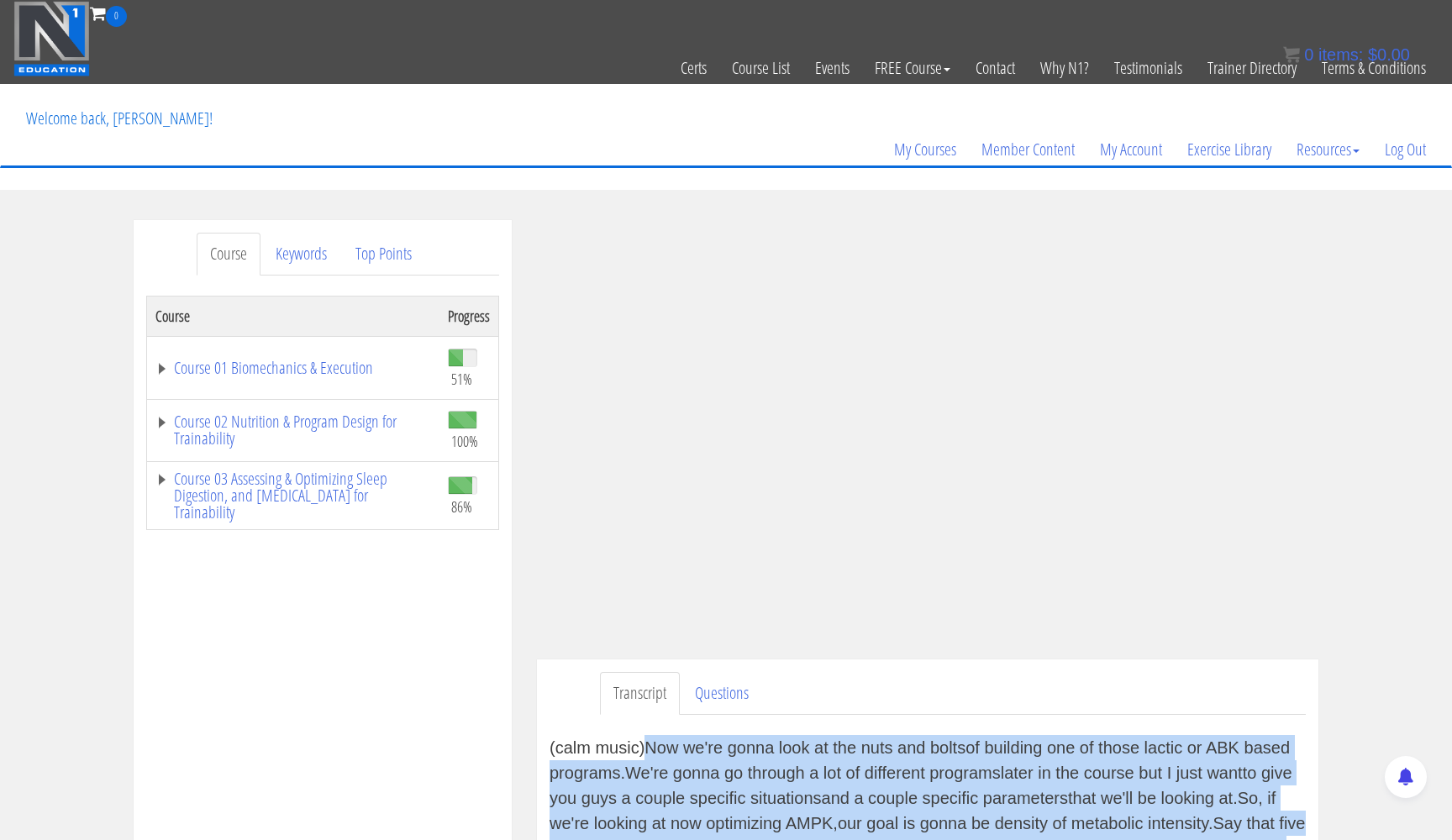 drag, startPoint x: 1037, startPoint y: 230, endPoint x: 644, endPoint y: 747, distance: 649.41358 